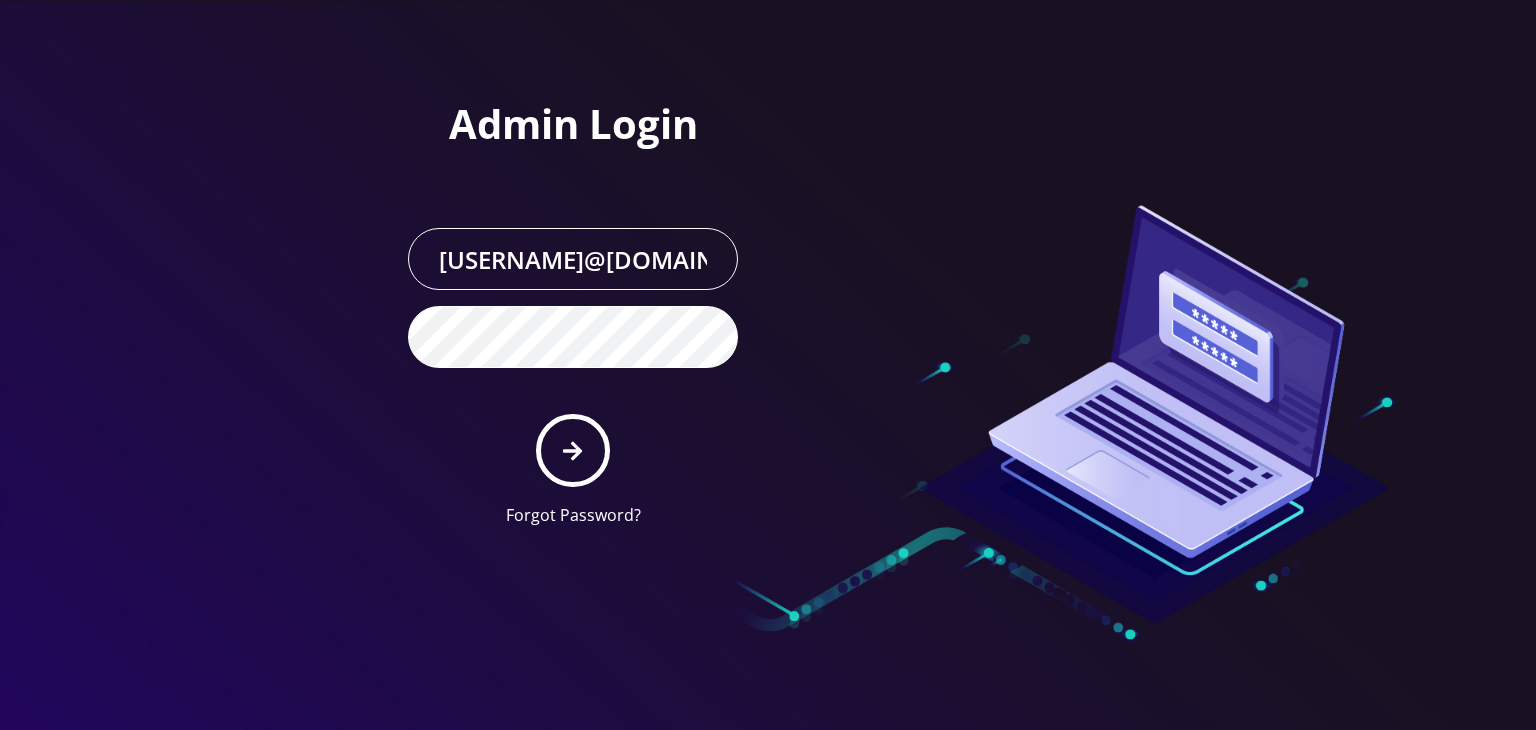 scroll, scrollTop: 0, scrollLeft: 0, axis: both 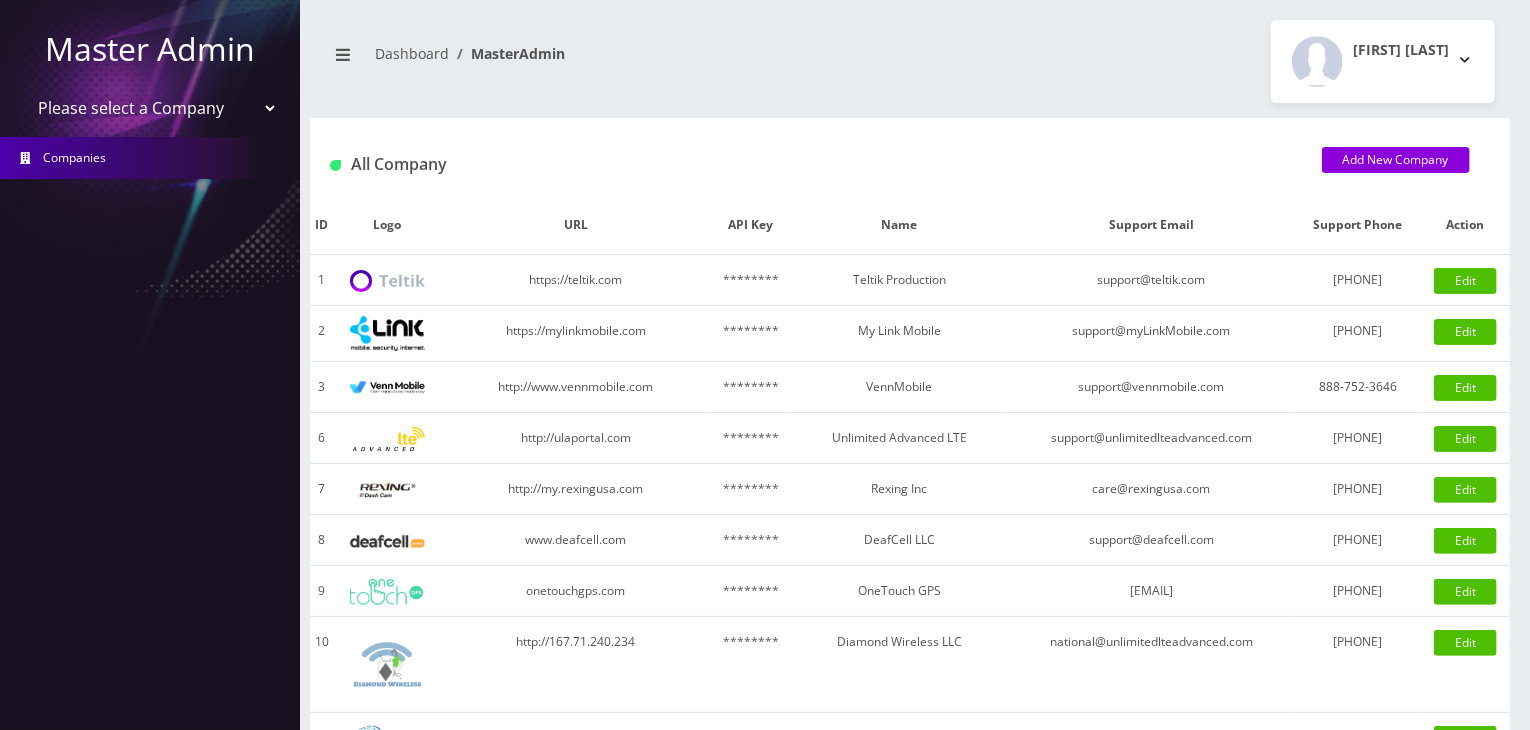 click on "Please select a Company
Teltik Production
My Link Mobile
VennMobile
Unlimited Advanced LTE
Rexing Inc
DeafCell LLC
OneTouch GPS
Diamond Wireless LLC
All Choice Connect
Amcest Corp
IoT
Shluchim Assist
ConnectED Mobile
Innovative Communications
Home Away Secure SIM Call" at bounding box center [150, 108] 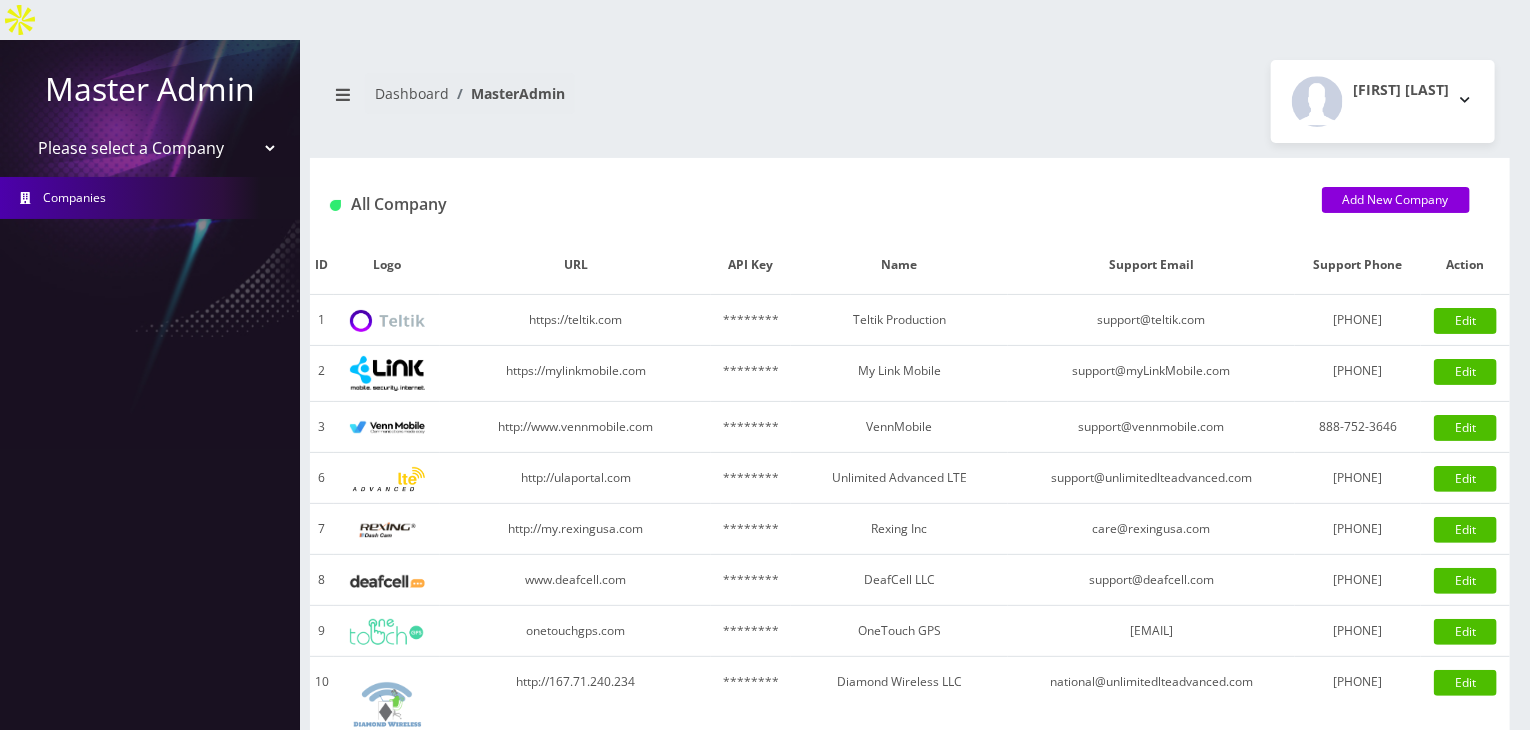select on "13" 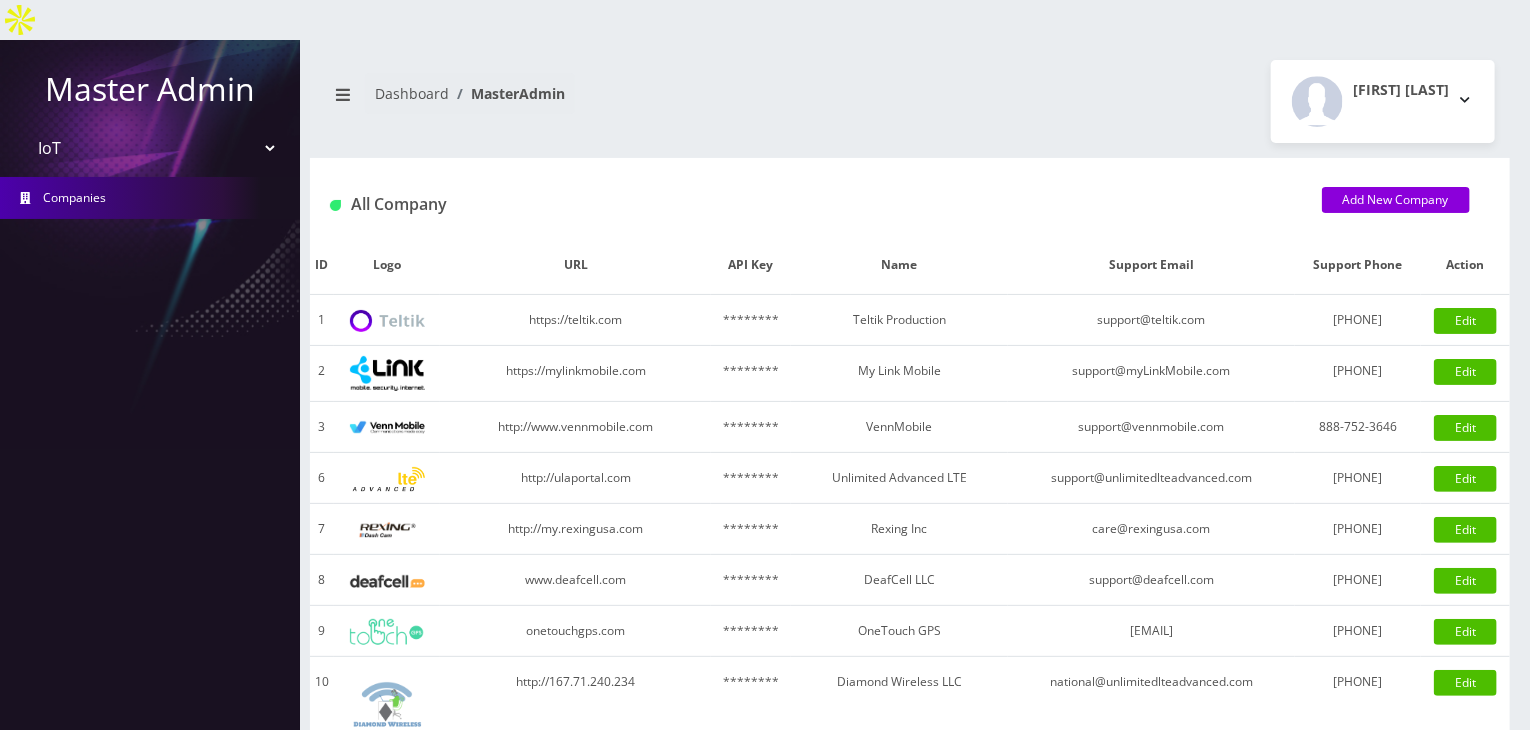 click on "Please select a Company
Teltik Production
My Link Mobile
VennMobile
Unlimited Advanced LTE
Rexing Inc
DeafCell LLC
OneTouch GPS
Diamond Wireless LLC
All Choice Connect
Amcest Corp
IoT
Shluchim Assist
ConnectED Mobile
Innovative Communications
Home Away Secure SIM Call" at bounding box center [150, 148] 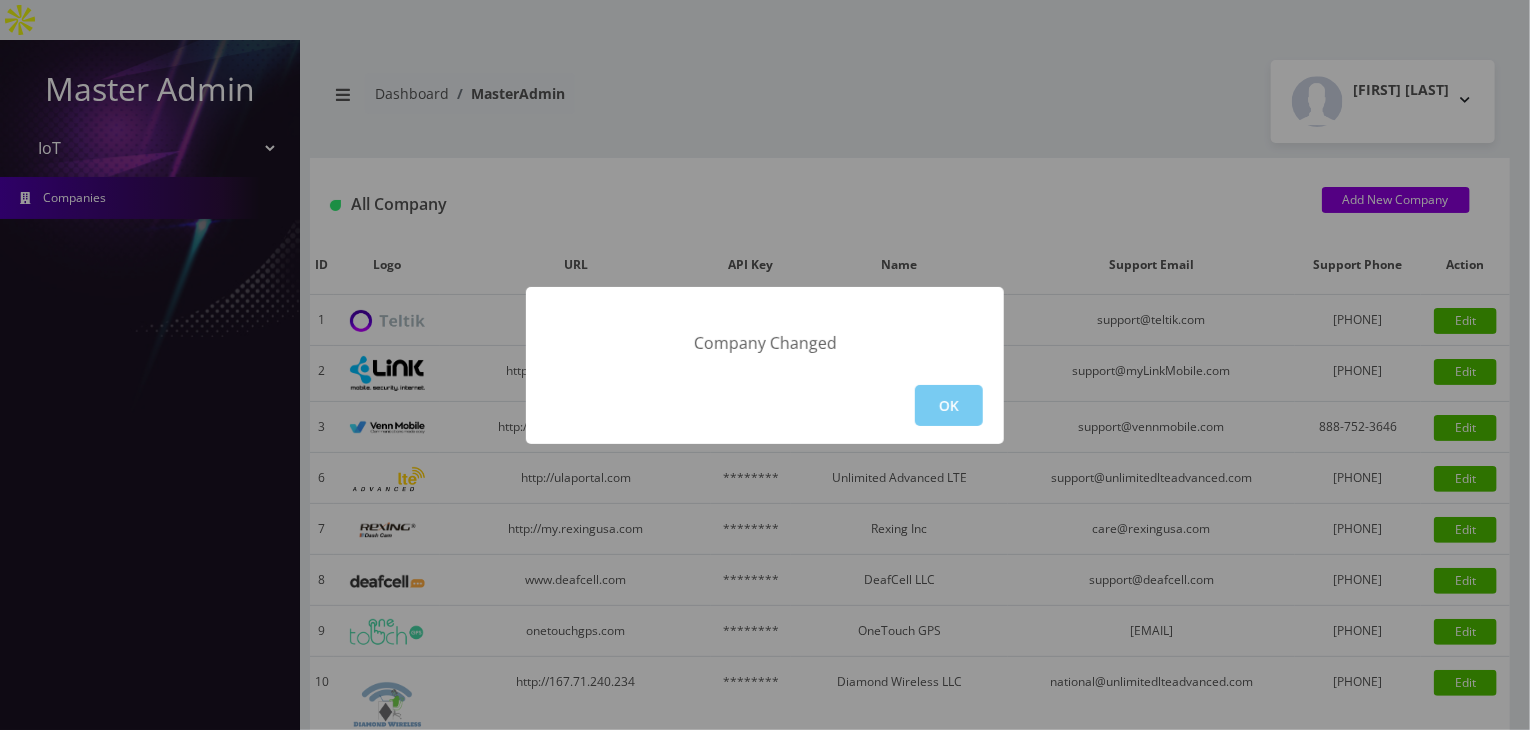 click on "OK" at bounding box center [949, 405] 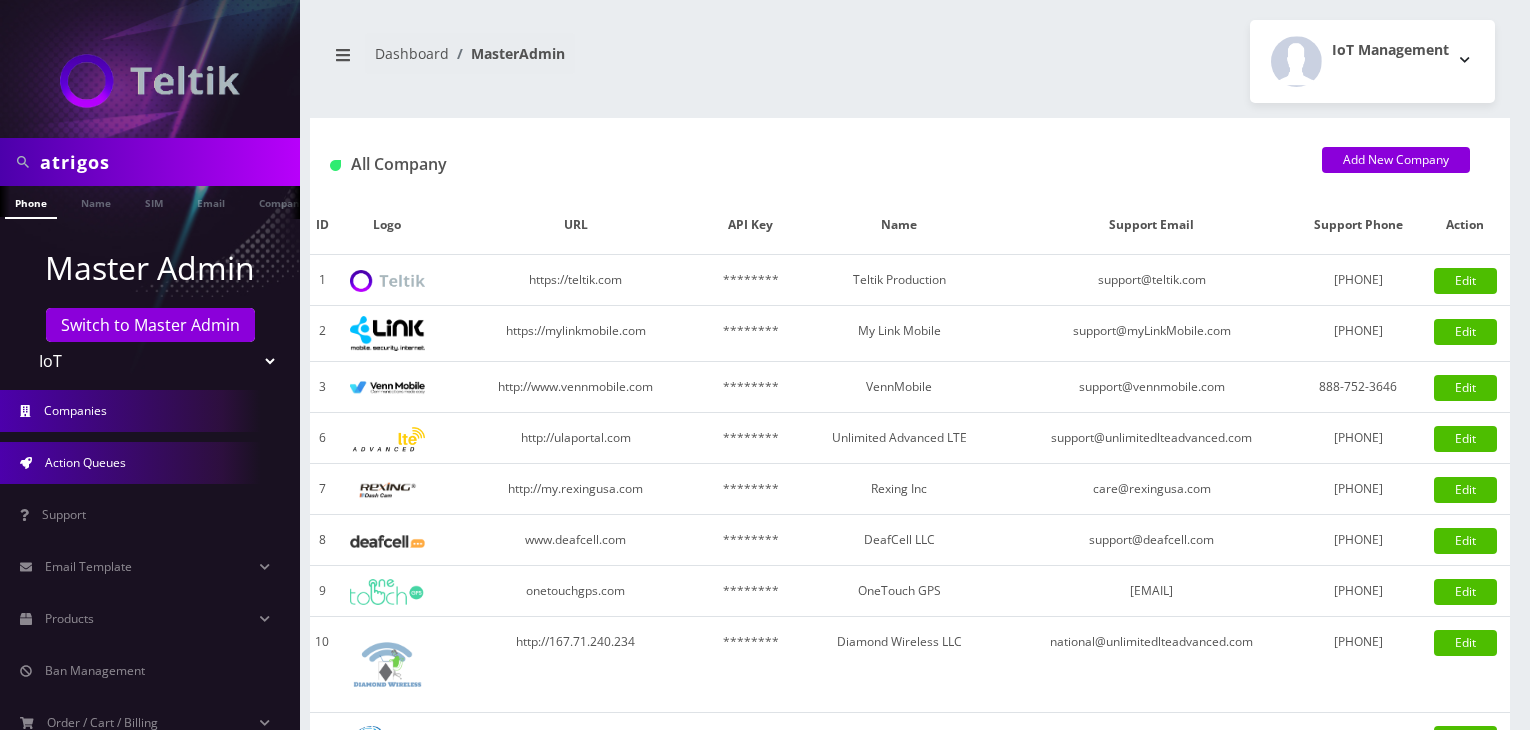 scroll, scrollTop: 0, scrollLeft: 0, axis: both 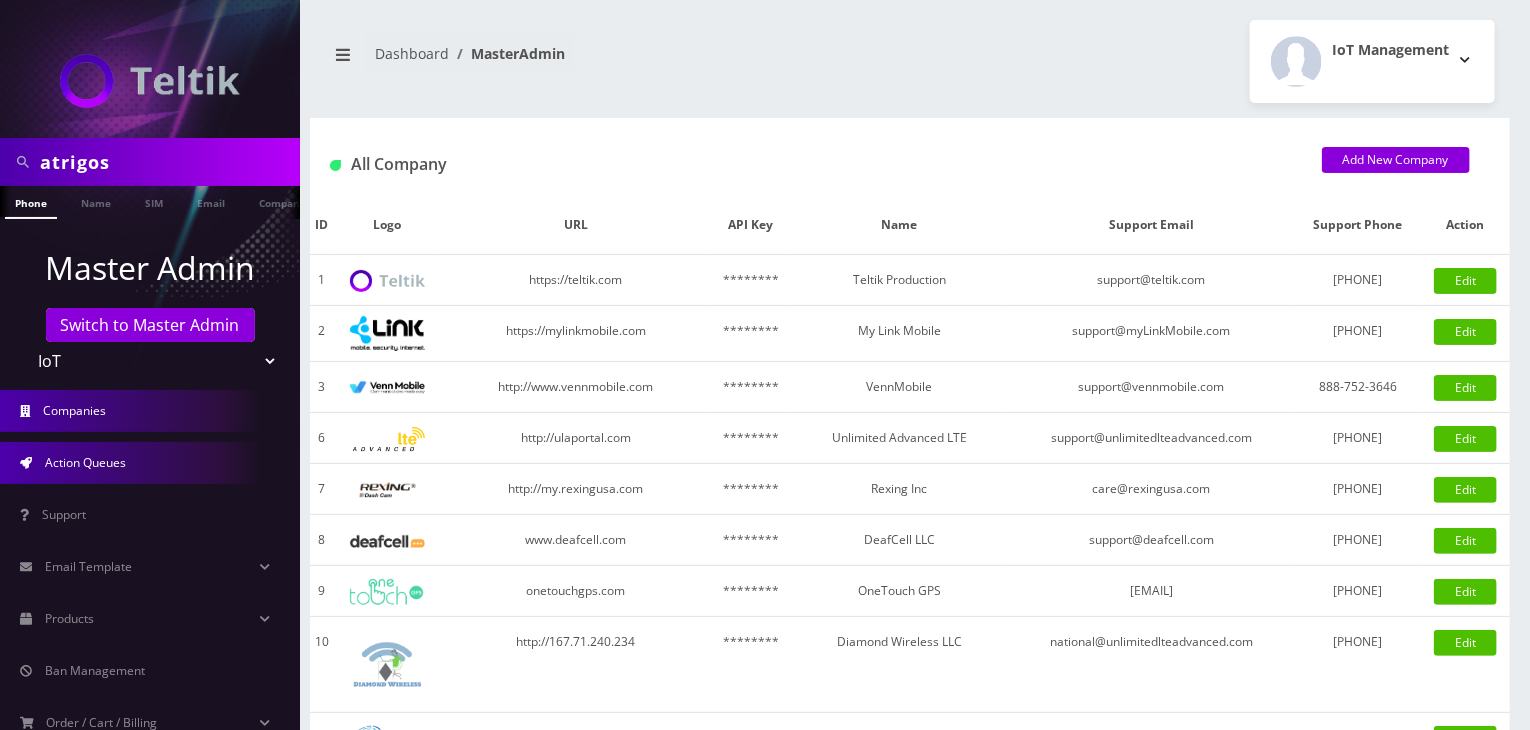 click on "Action Queues" at bounding box center (85, 462) 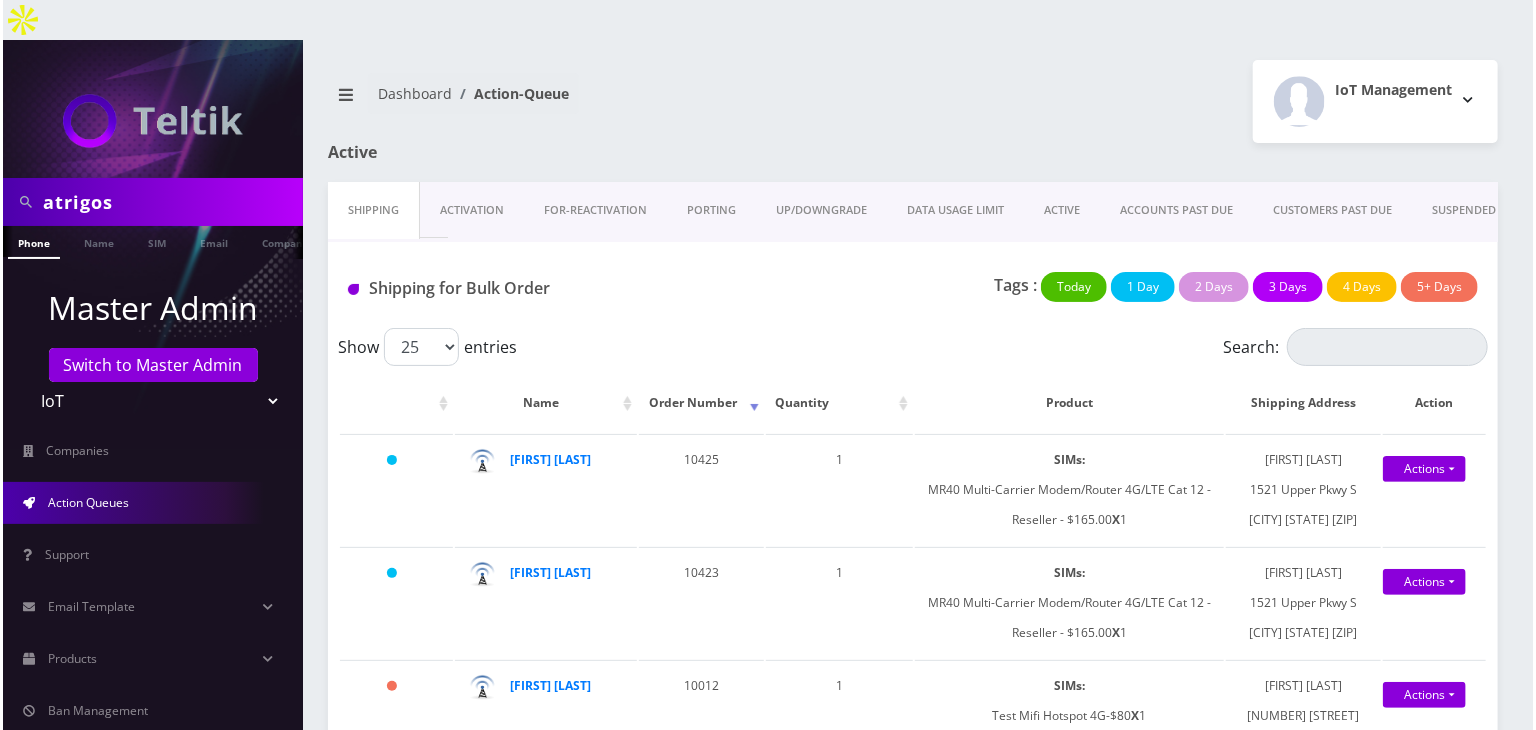 scroll, scrollTop: 200, scrollLeft: 0, axis: vertical 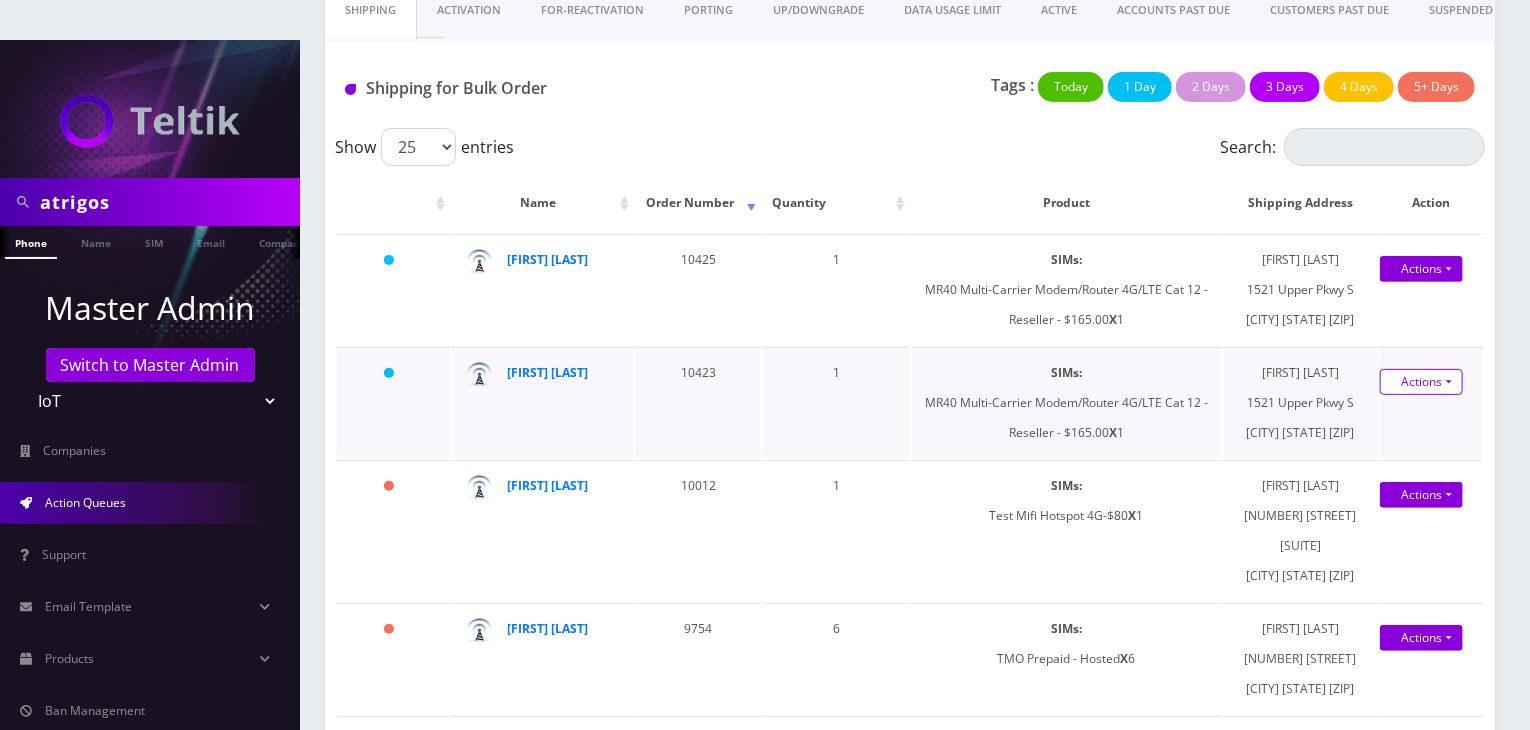 click on "Actions" at bounding box center (1421, 382) 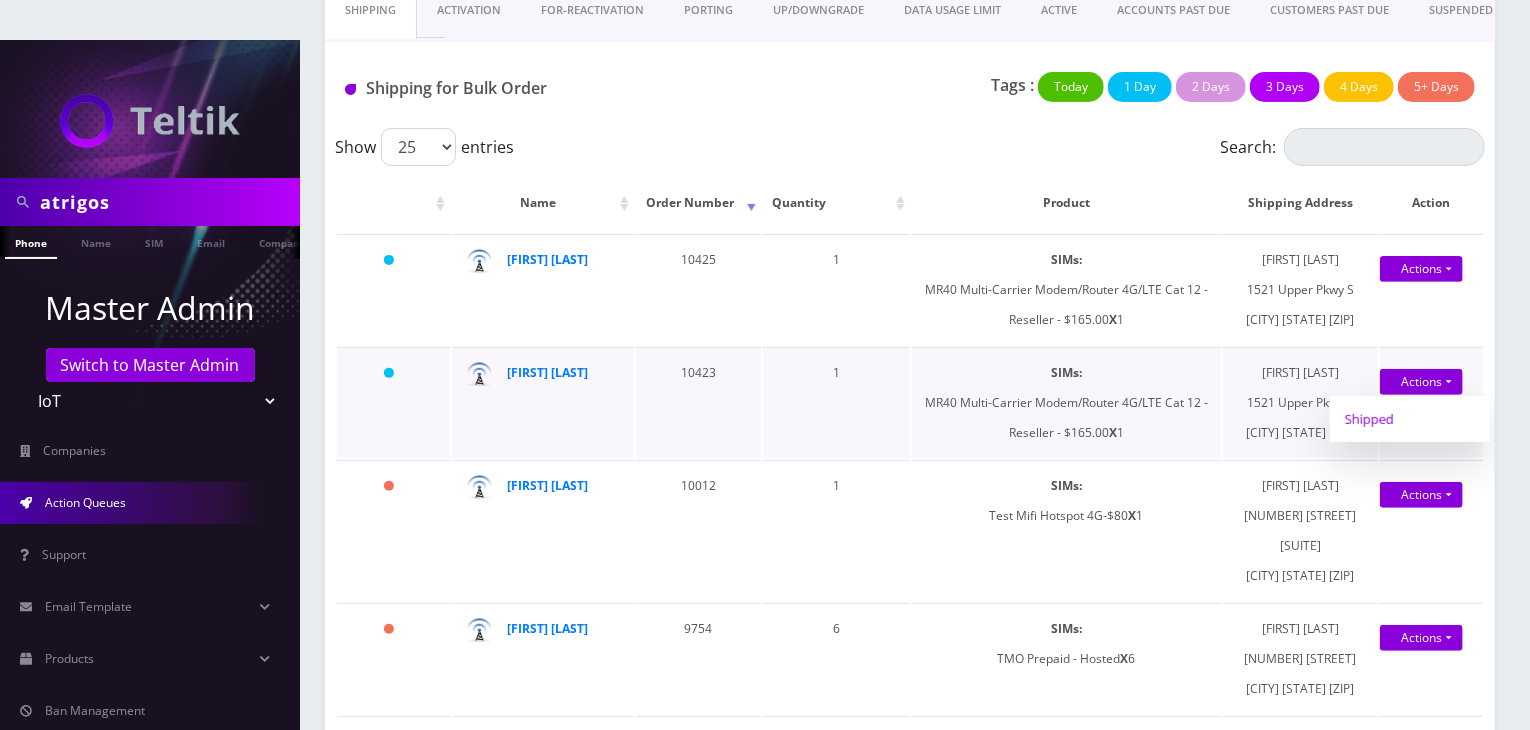 click on "Shipped" at bounding box center (1410, 419) 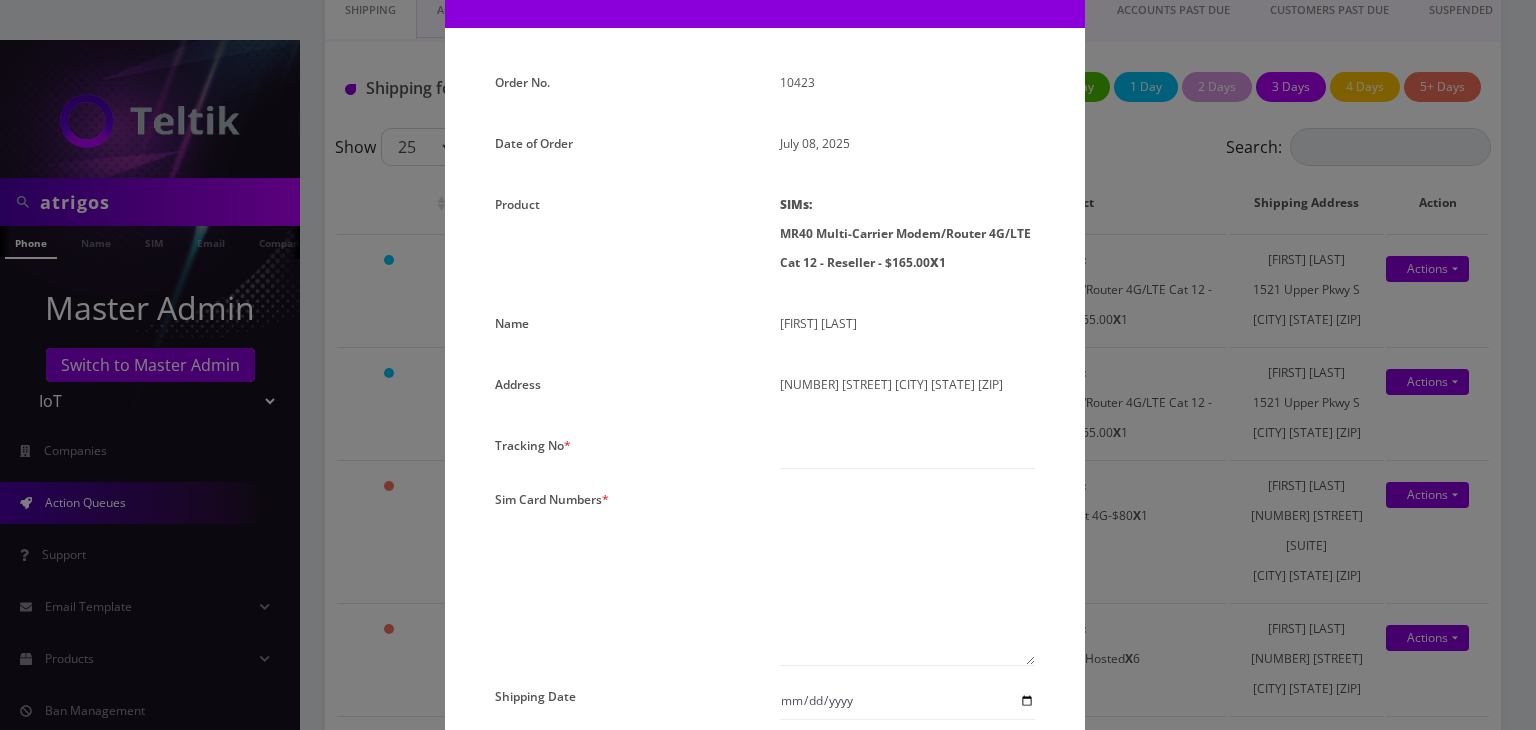 scroll, scrollTop: 100, scrollLeft: 0, axis: vertical 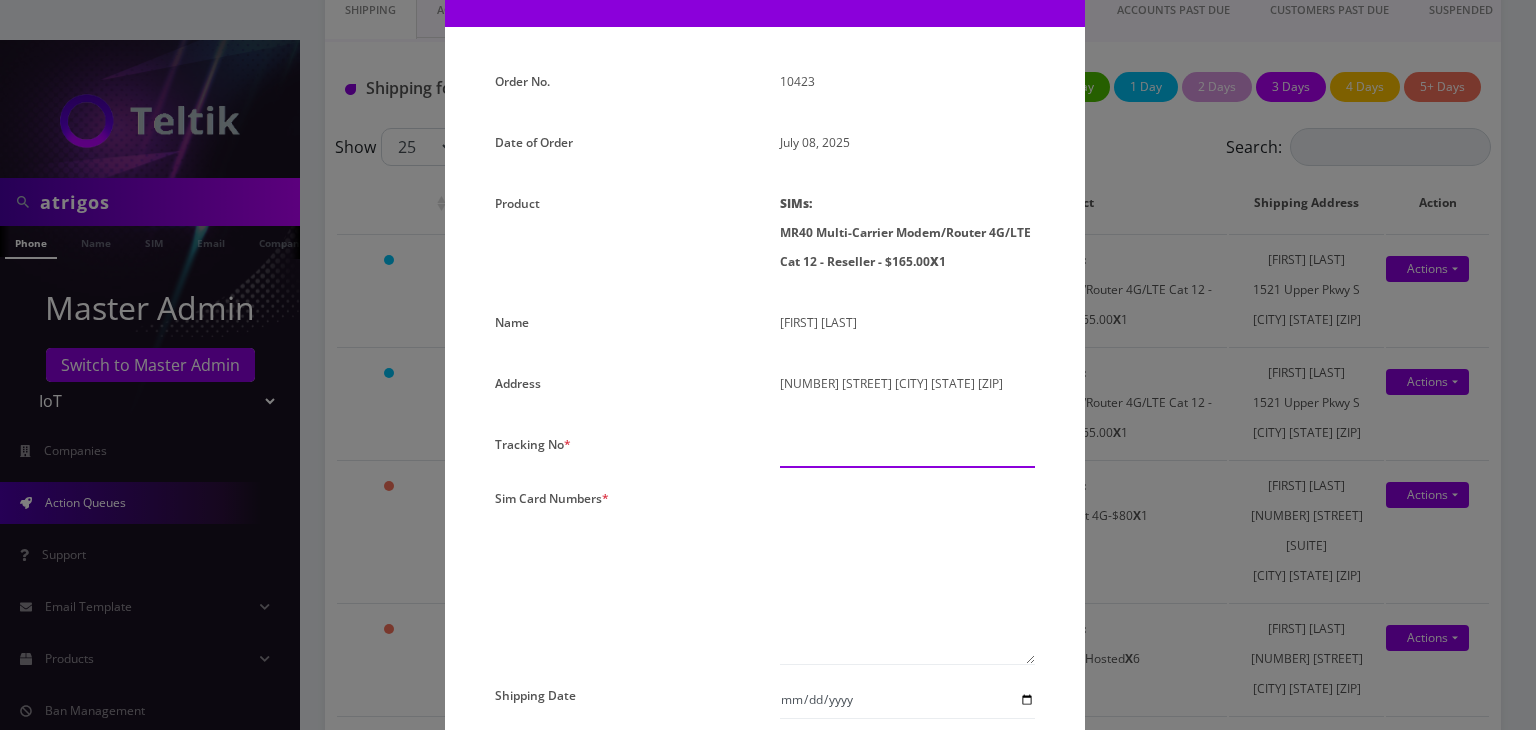 click at bounding box center (907, 449) 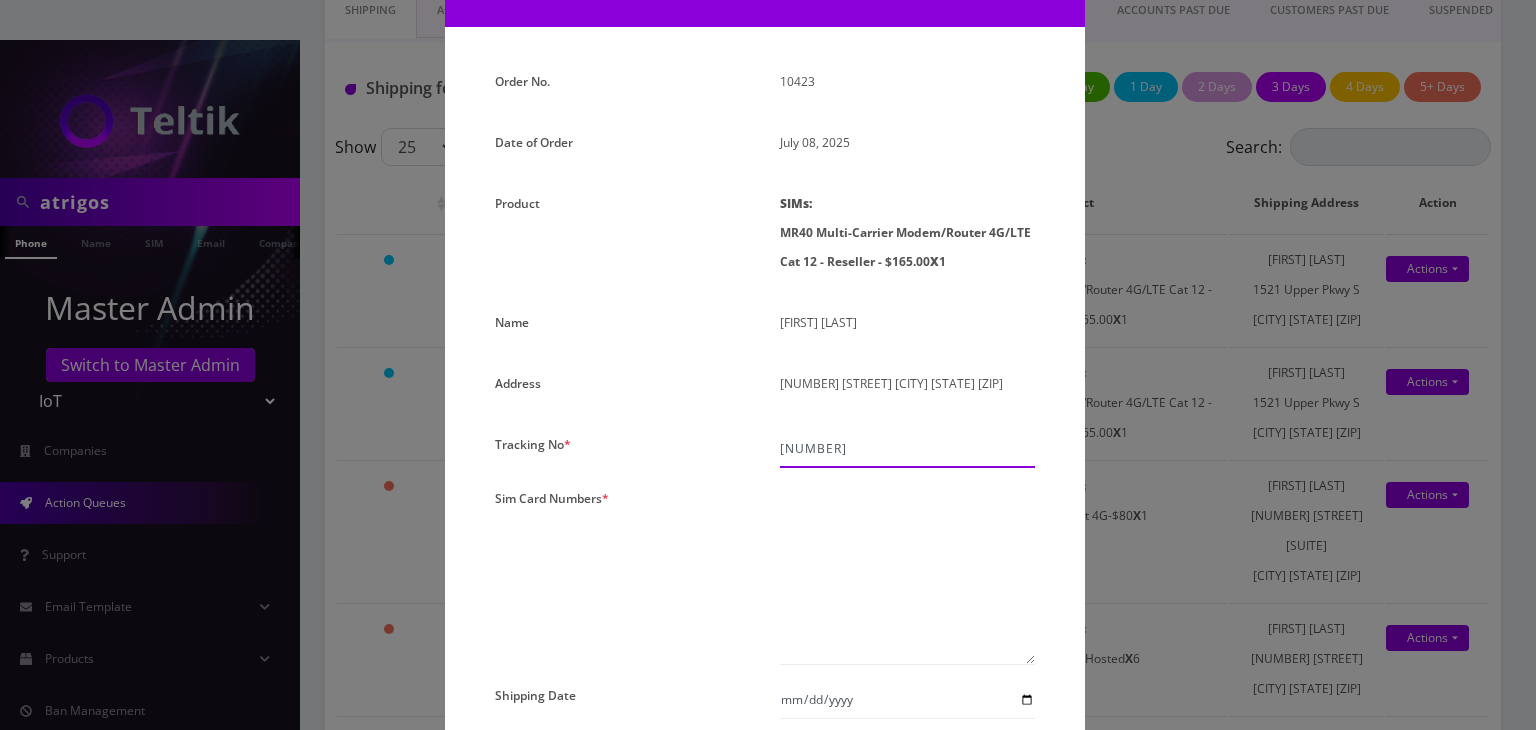 type on "[NUMBER]" 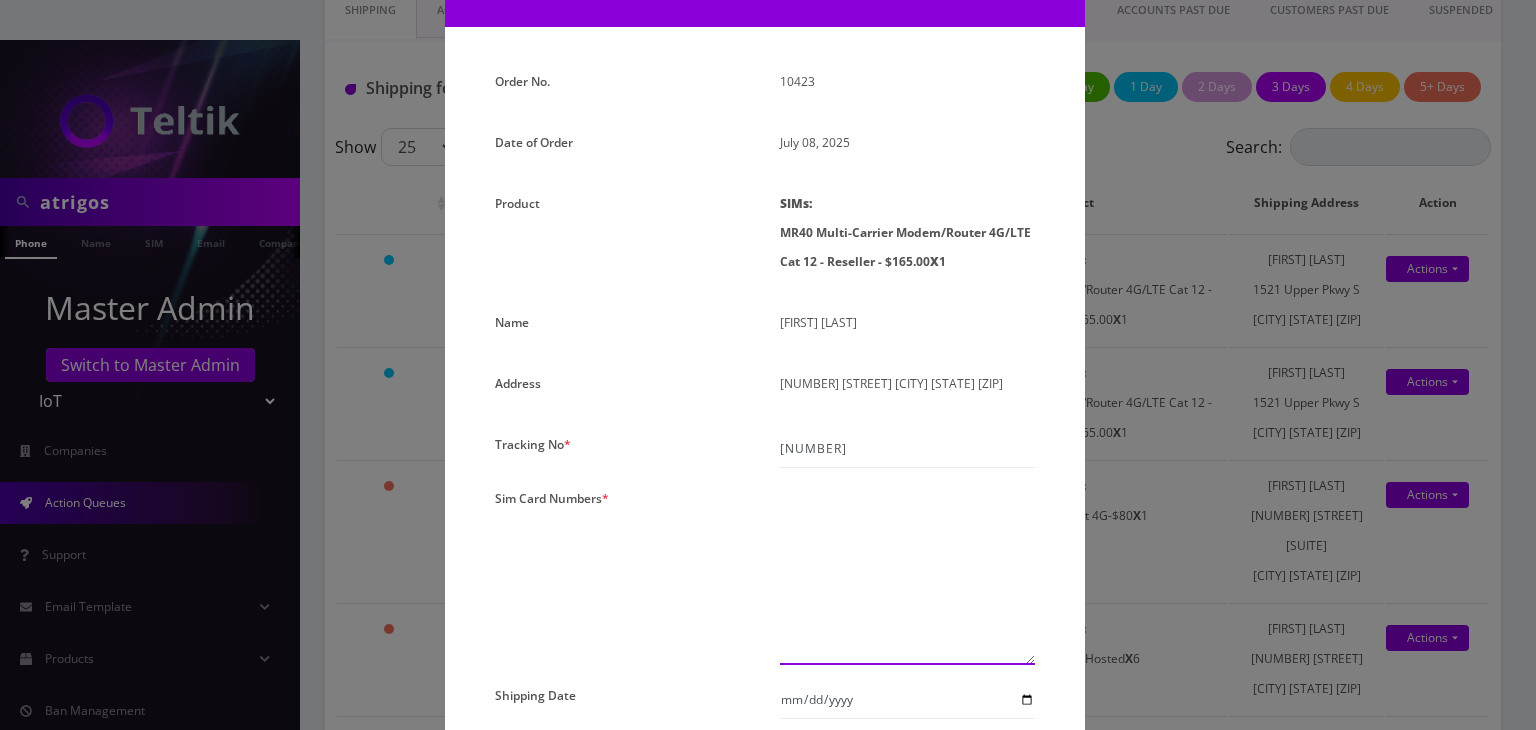 click at bounding box center (907, 574) 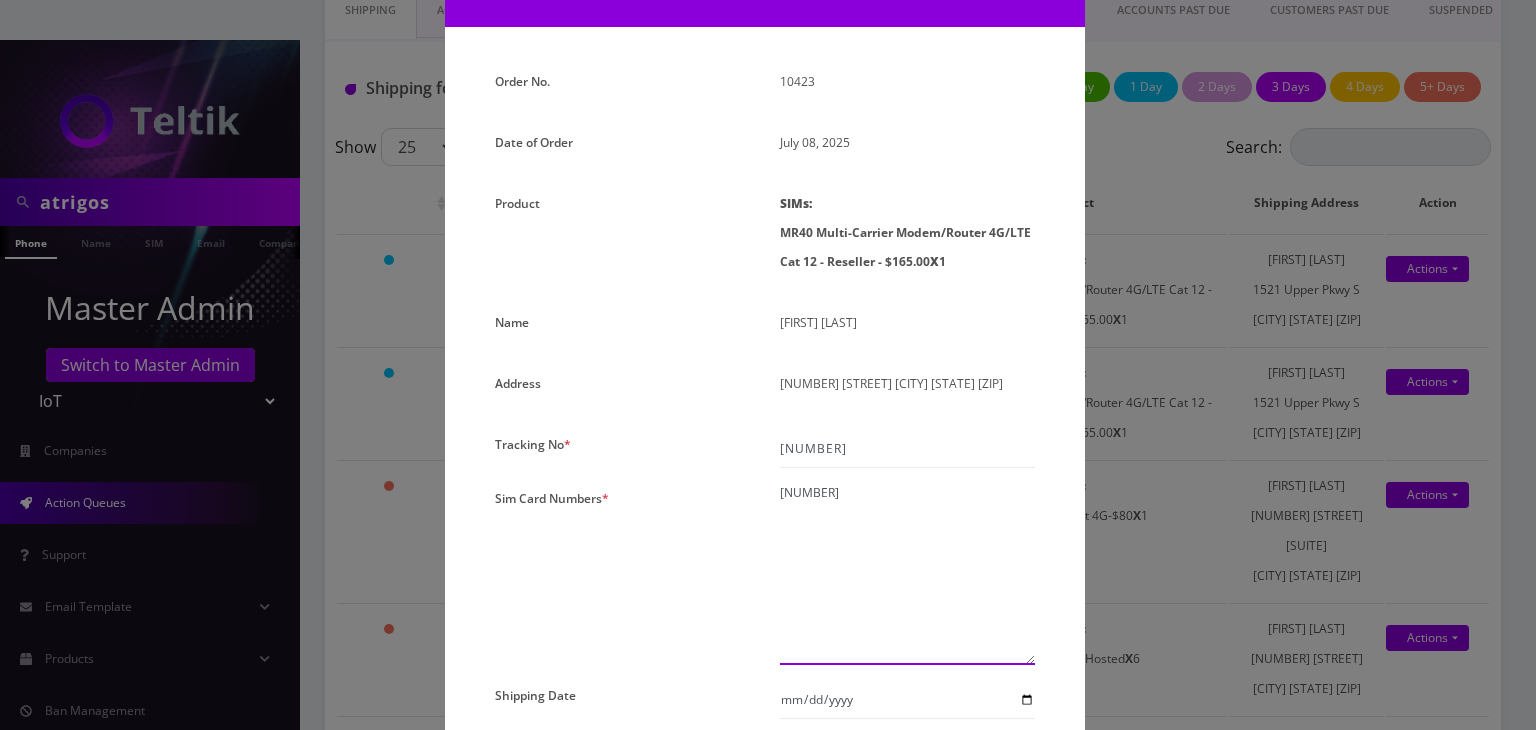 type on "[NUMBER]" 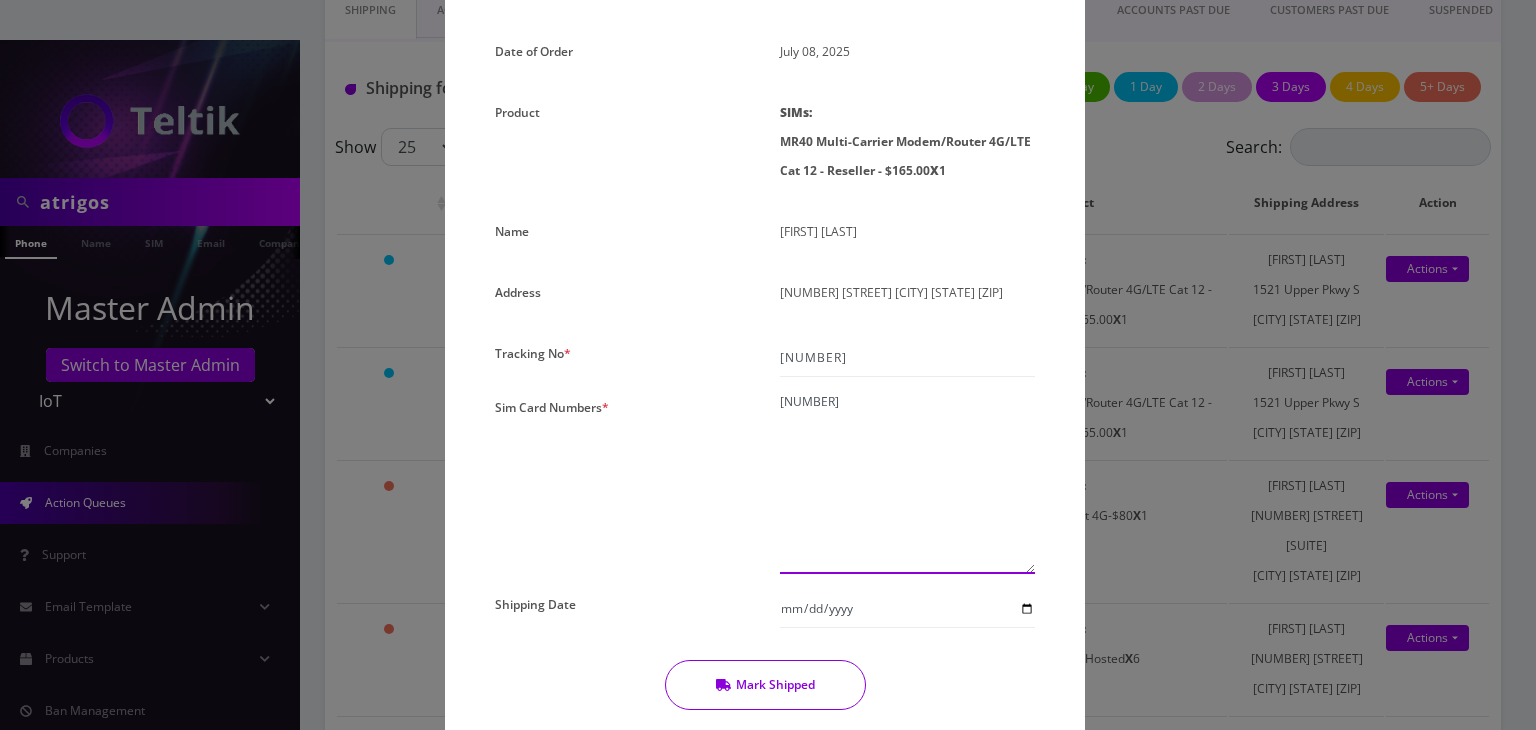 scroll, scrollTop: 300, scrollLeft: 0, axis: vertical 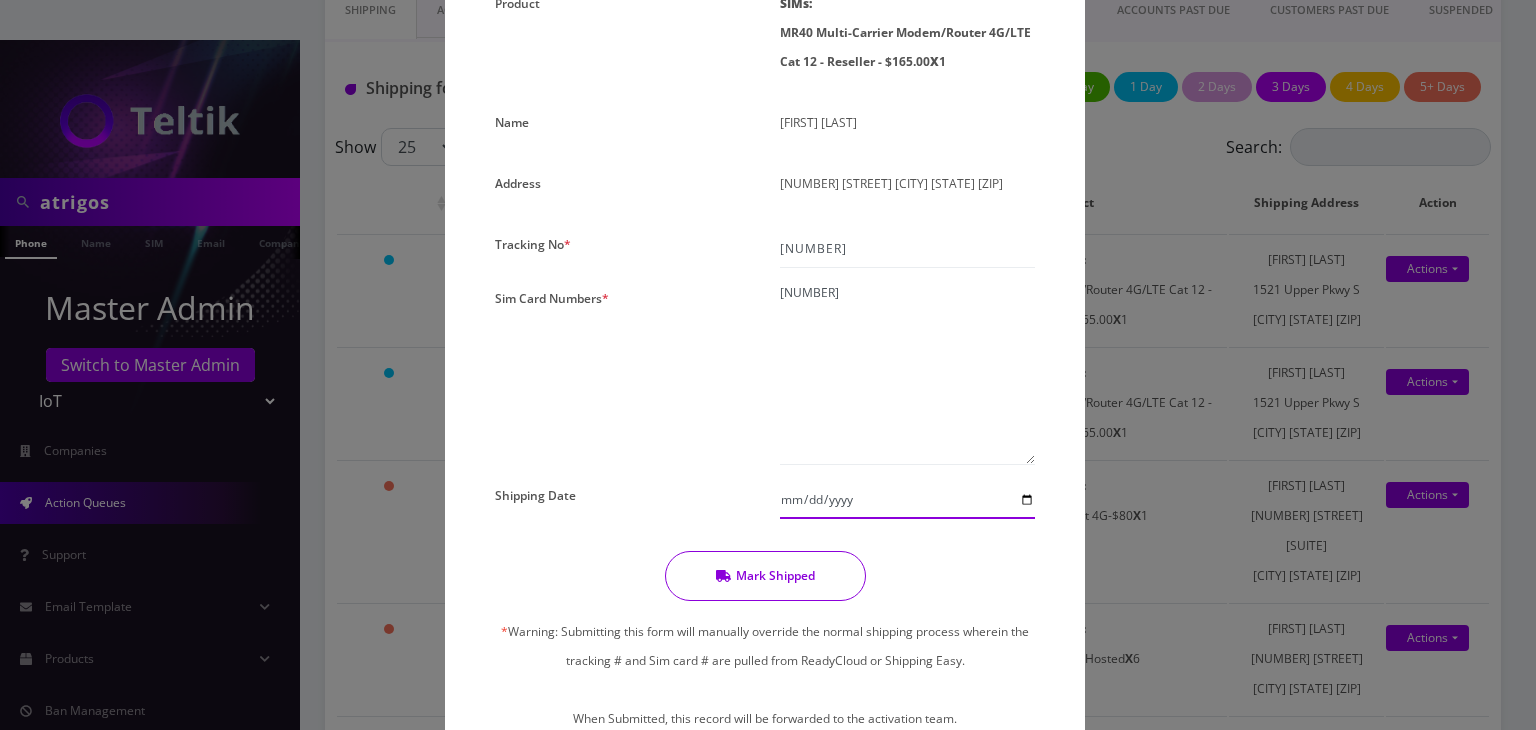 click on "Shipping Date" at bounding box center [907, 500] 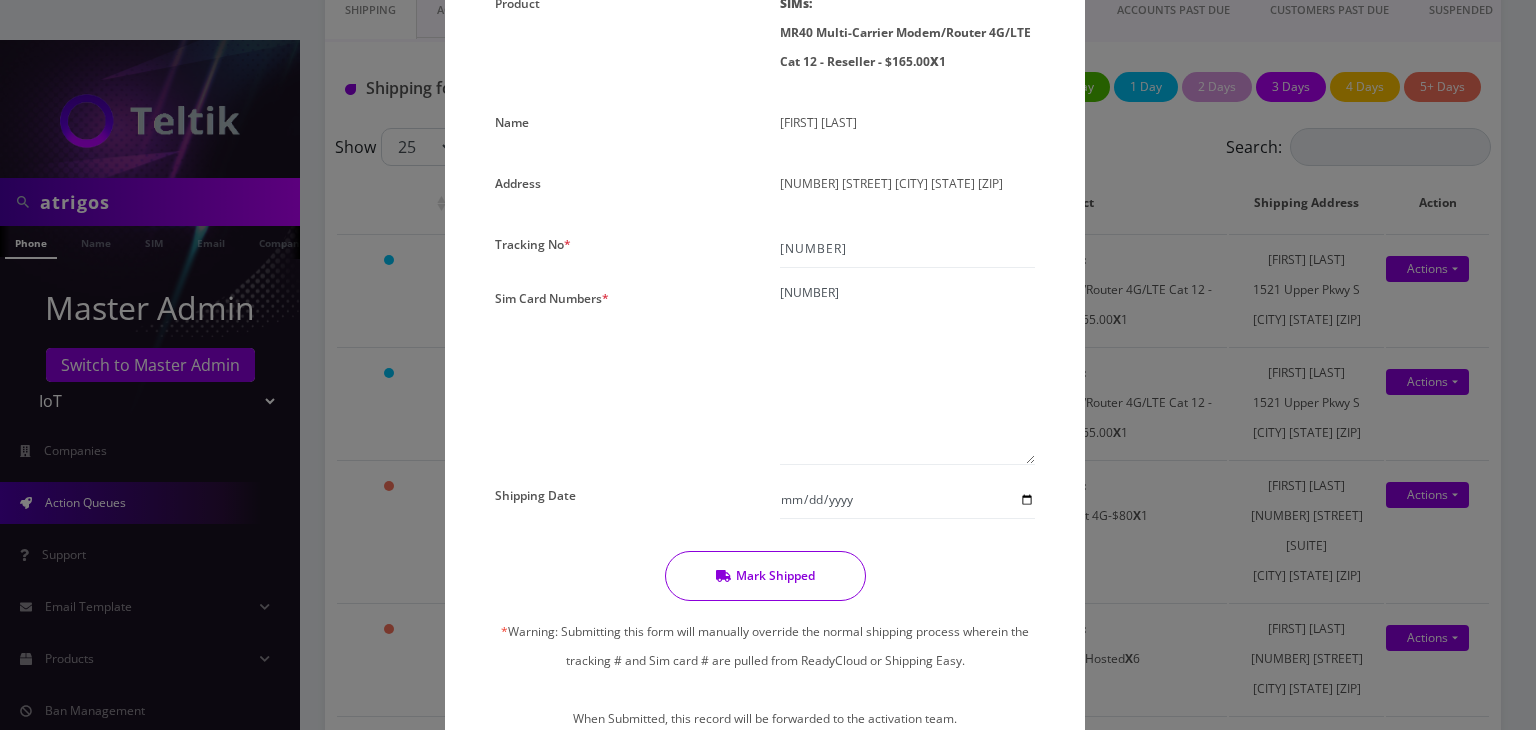 click on "Mark Shipped" at bounding box center [765, 576] 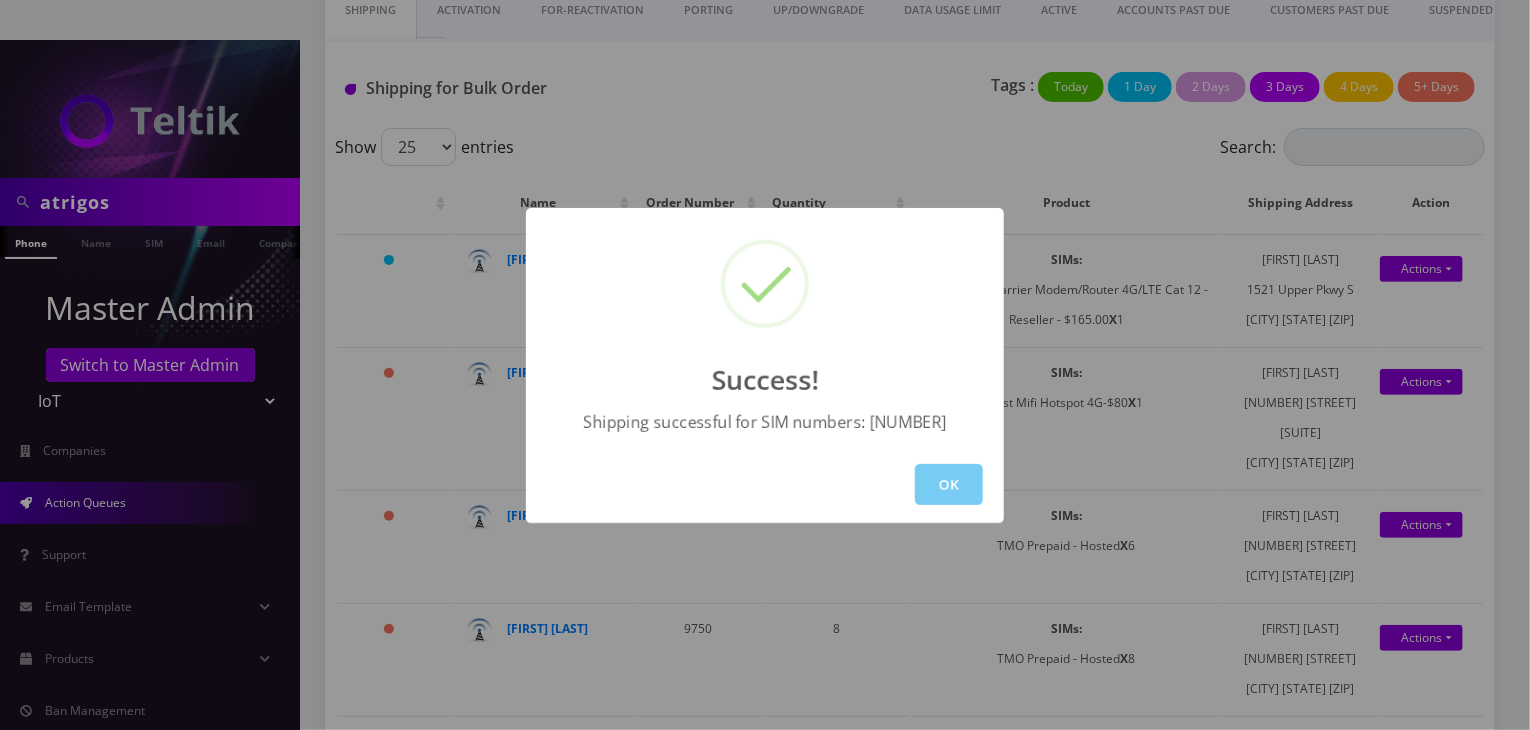 click on "OK" at bounding box center [949, 484] 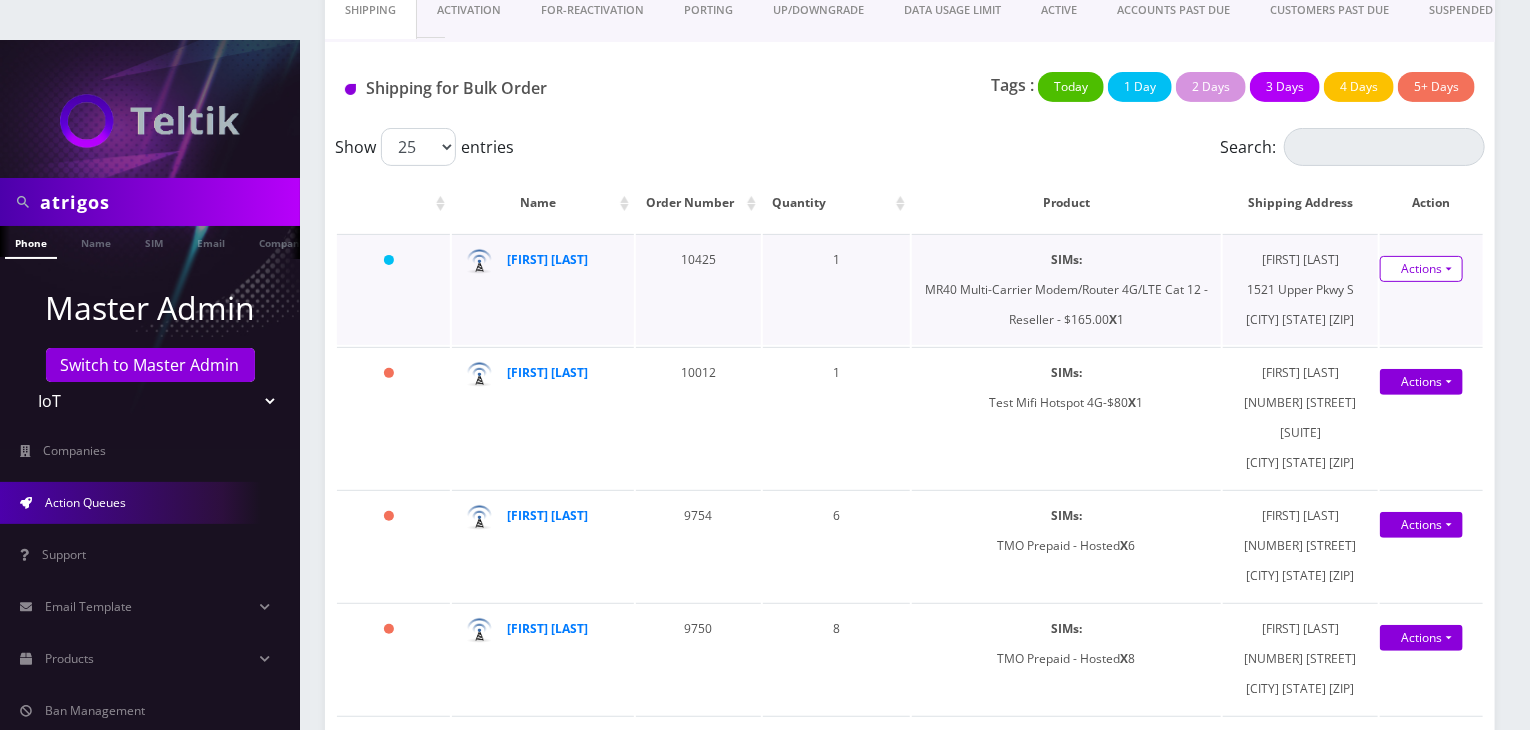 click on "Actions" at bounding box center [1421, 269] 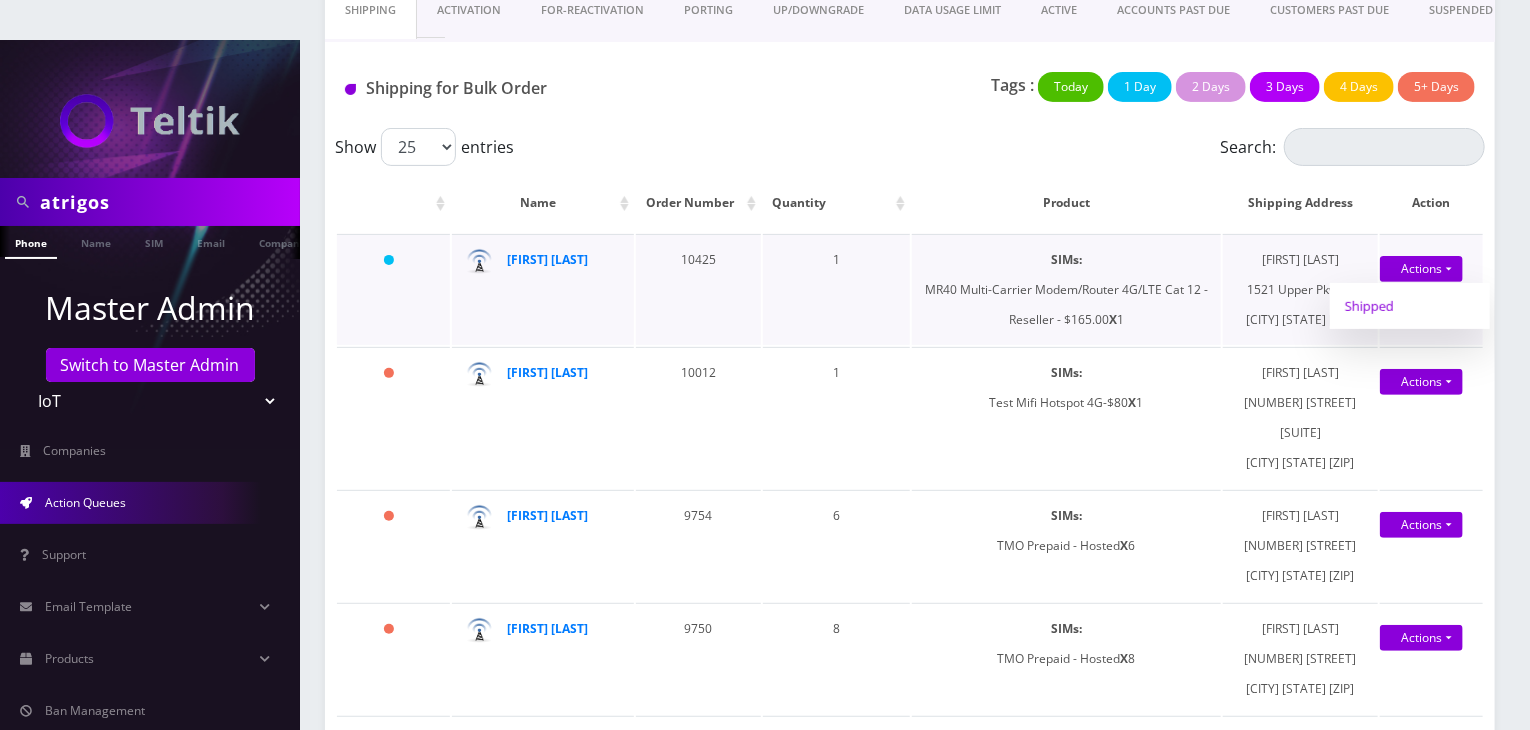 click on "Shipped" at bounding box center (1410, 306) 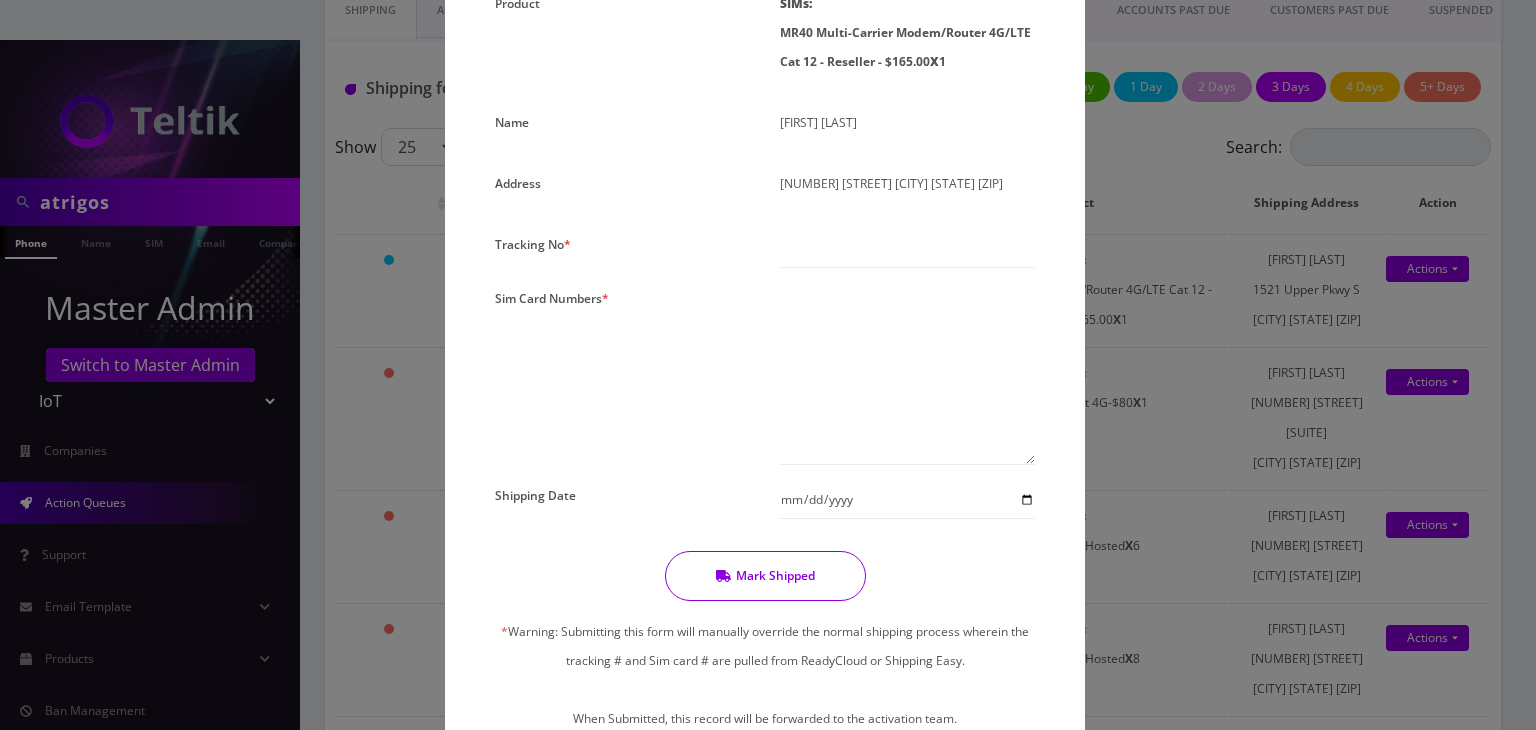 scroll, scrollTop: 0, scrollLeft: 0, axis: both 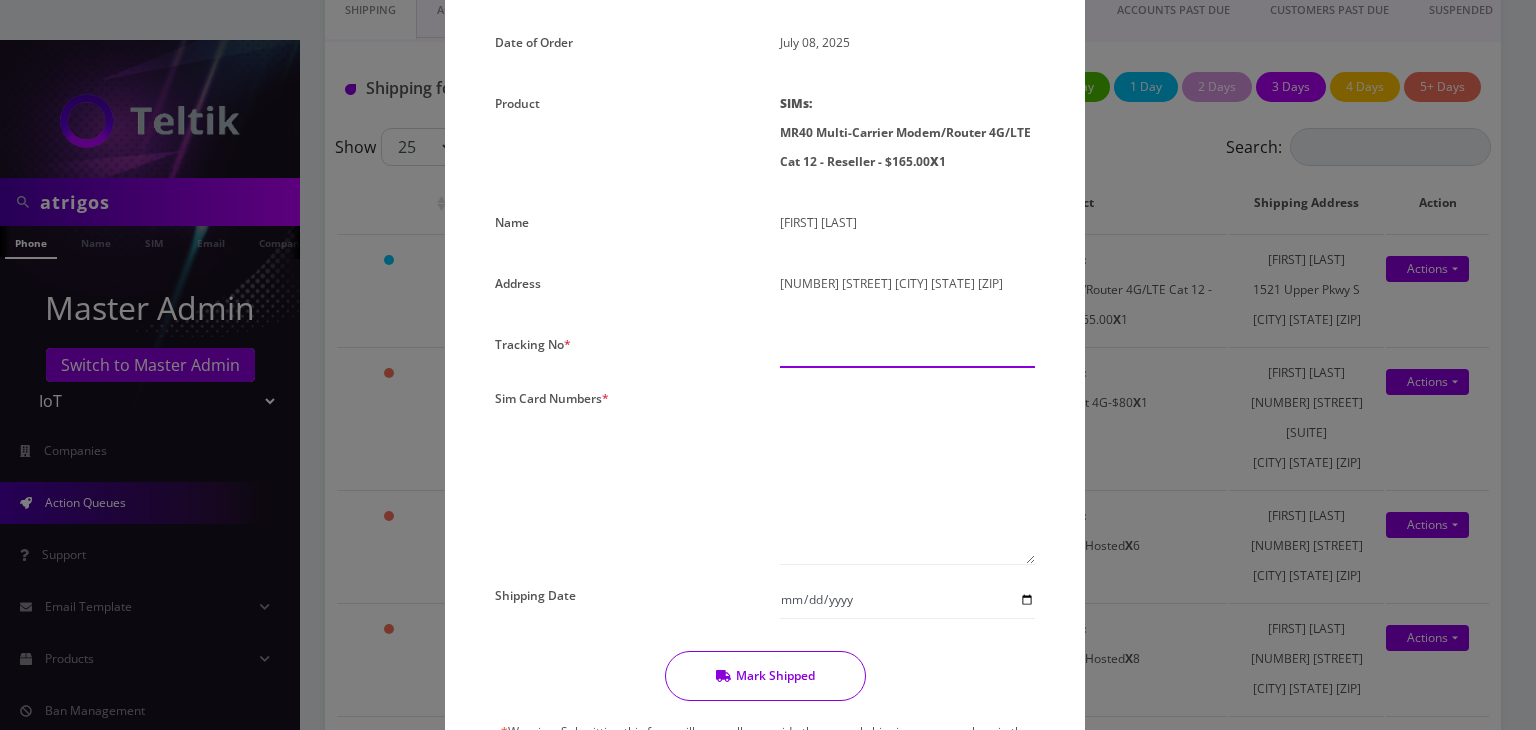 click at bounding box center [907, 349] 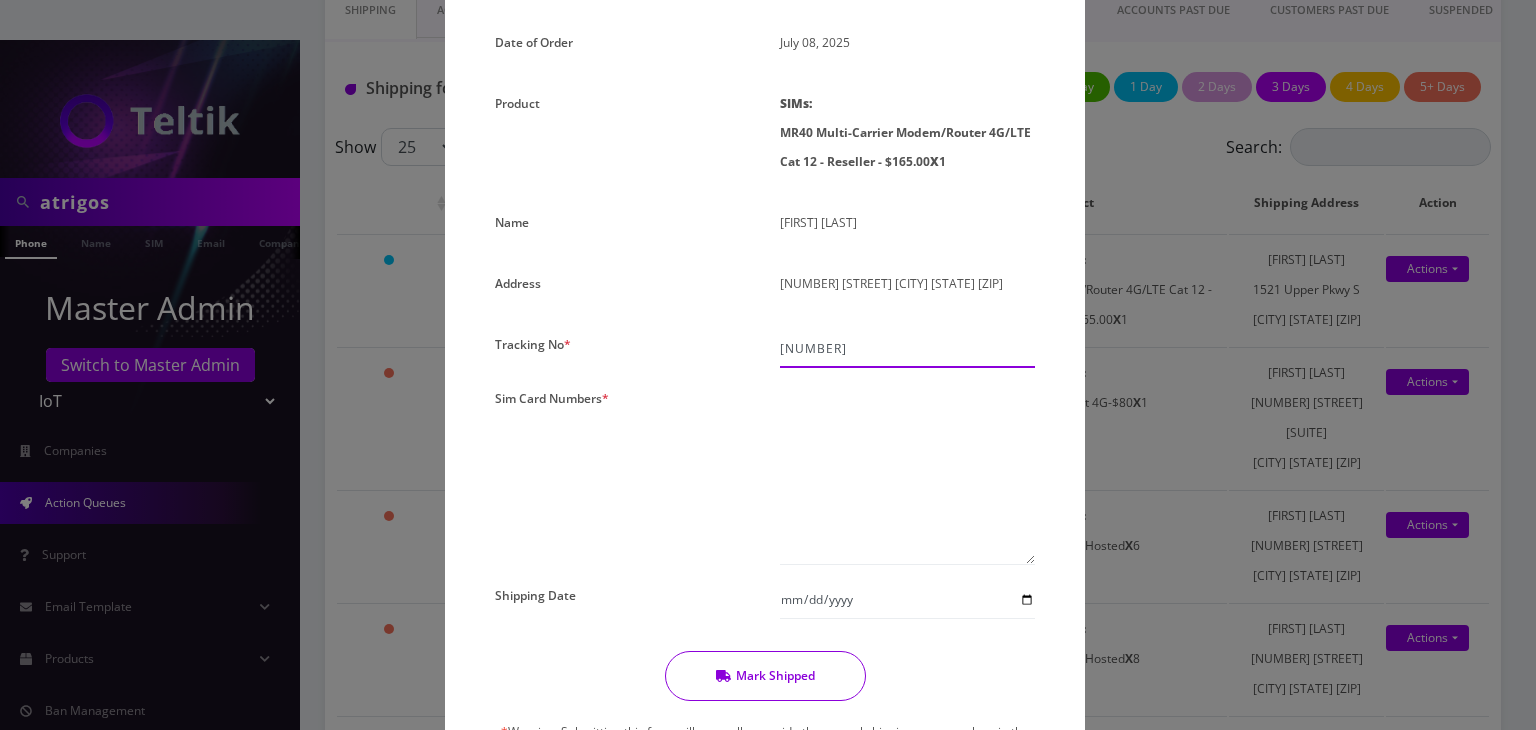 type on "[NUMBER]" 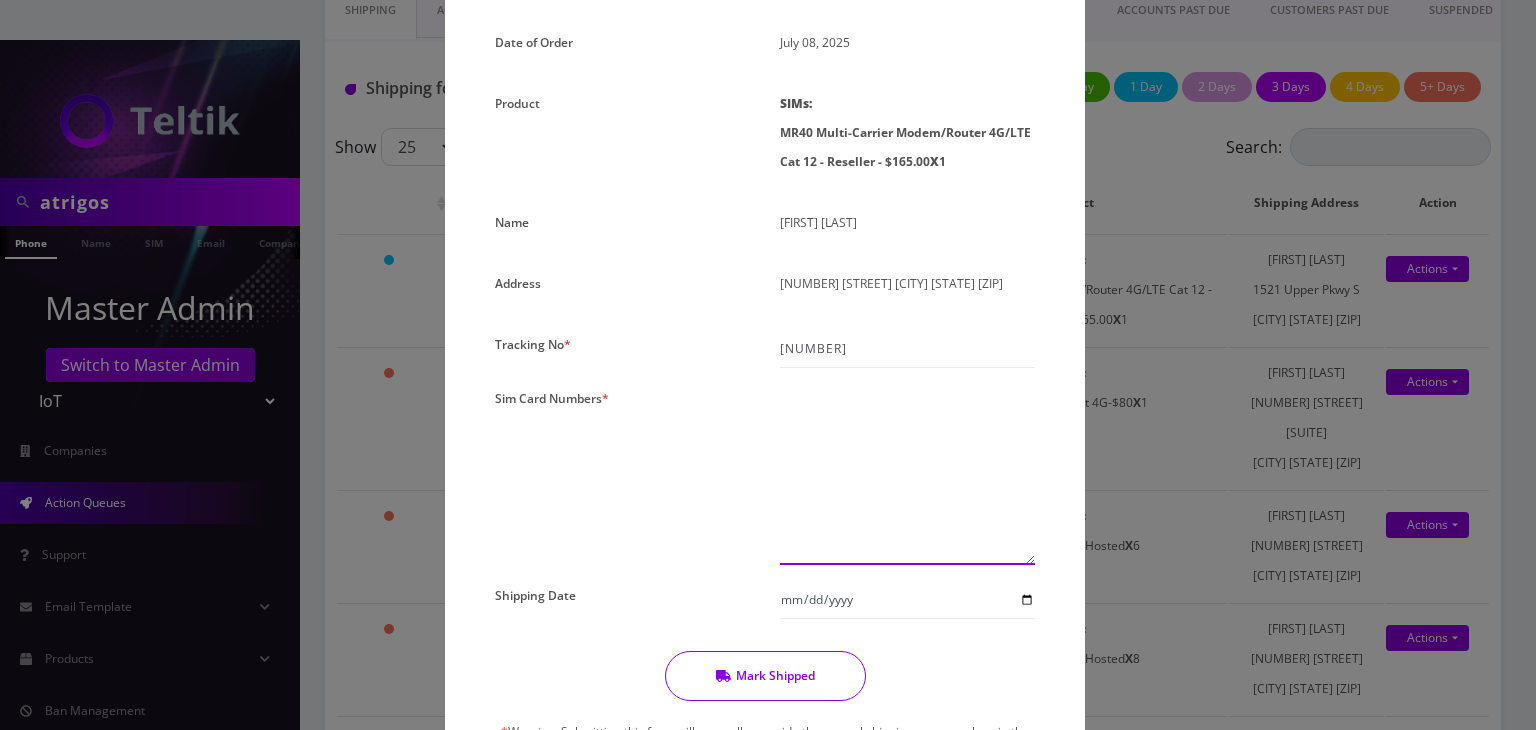 click at bounding box center (907, 474) 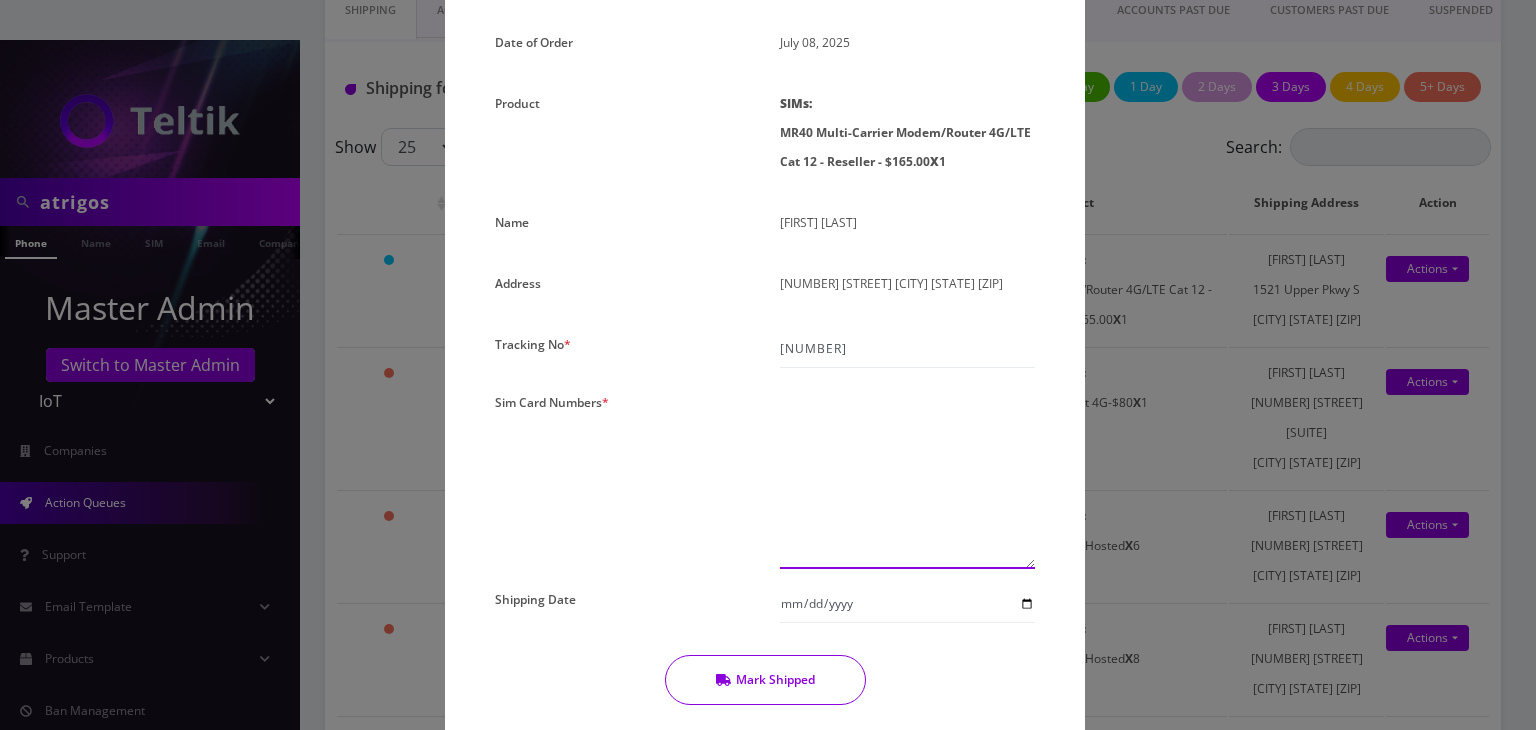click at bounding box center [907, 478] 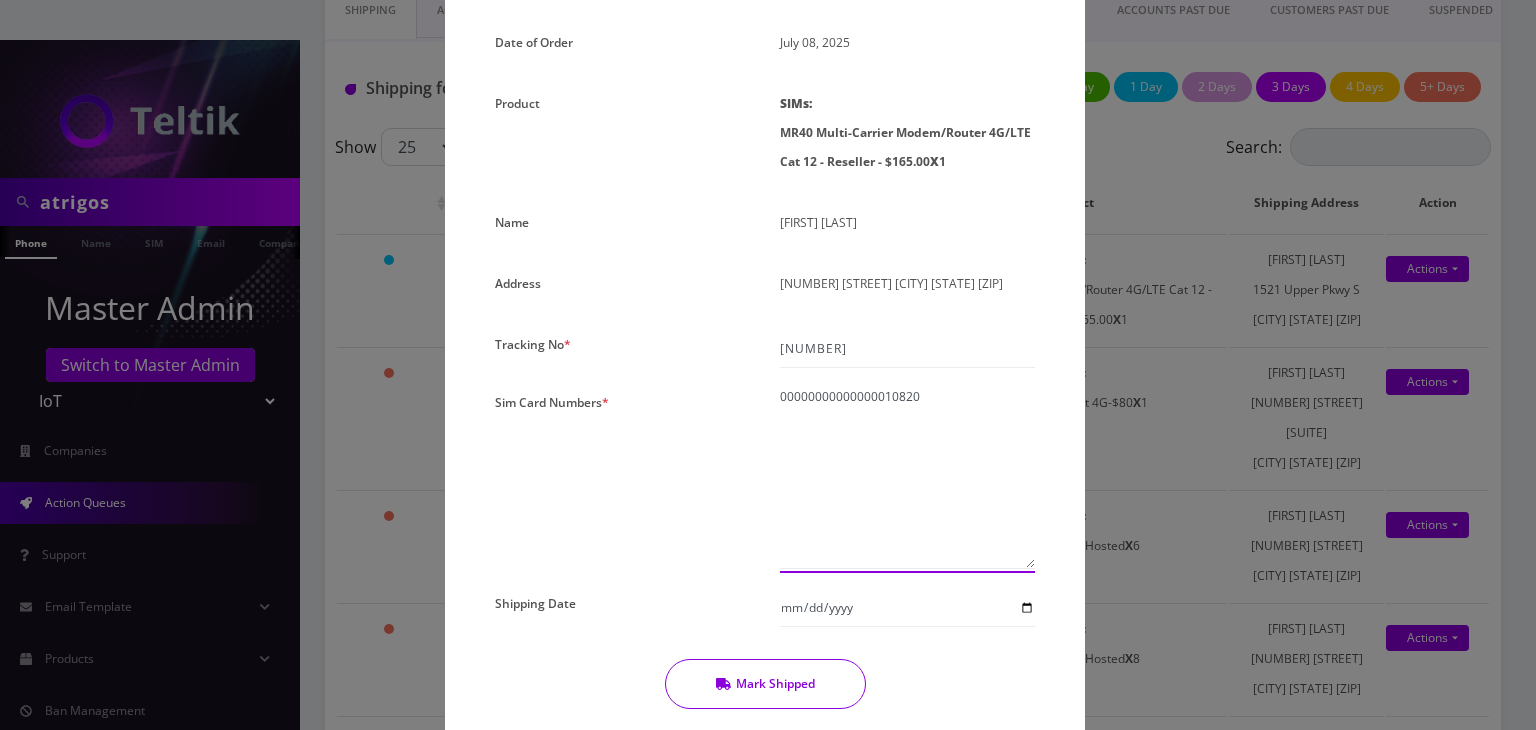 type on "00000000000000010820" 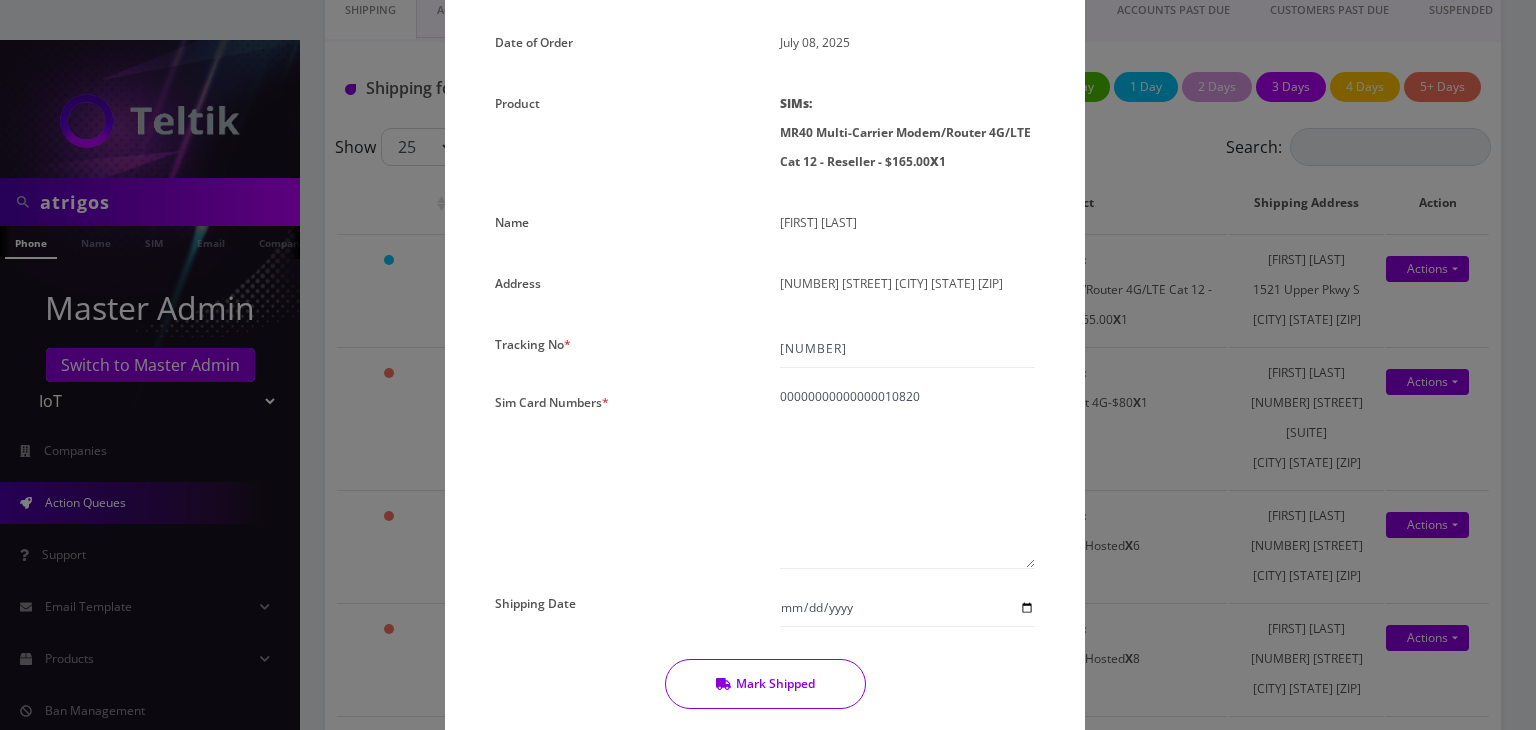 click on "Mark Shipped" at bounding box center (765, 684) 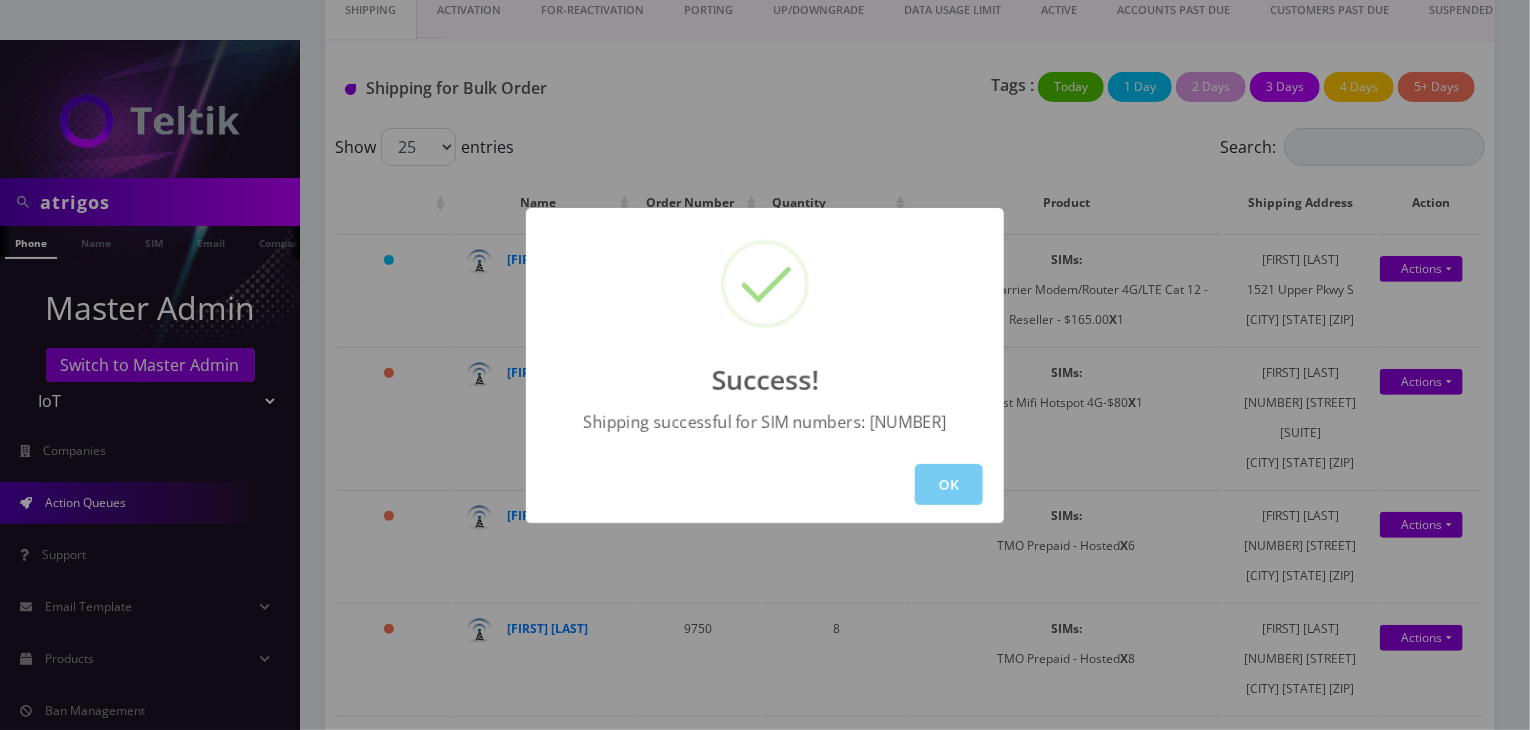 click on "OK" at bounding box center [949, 484] 